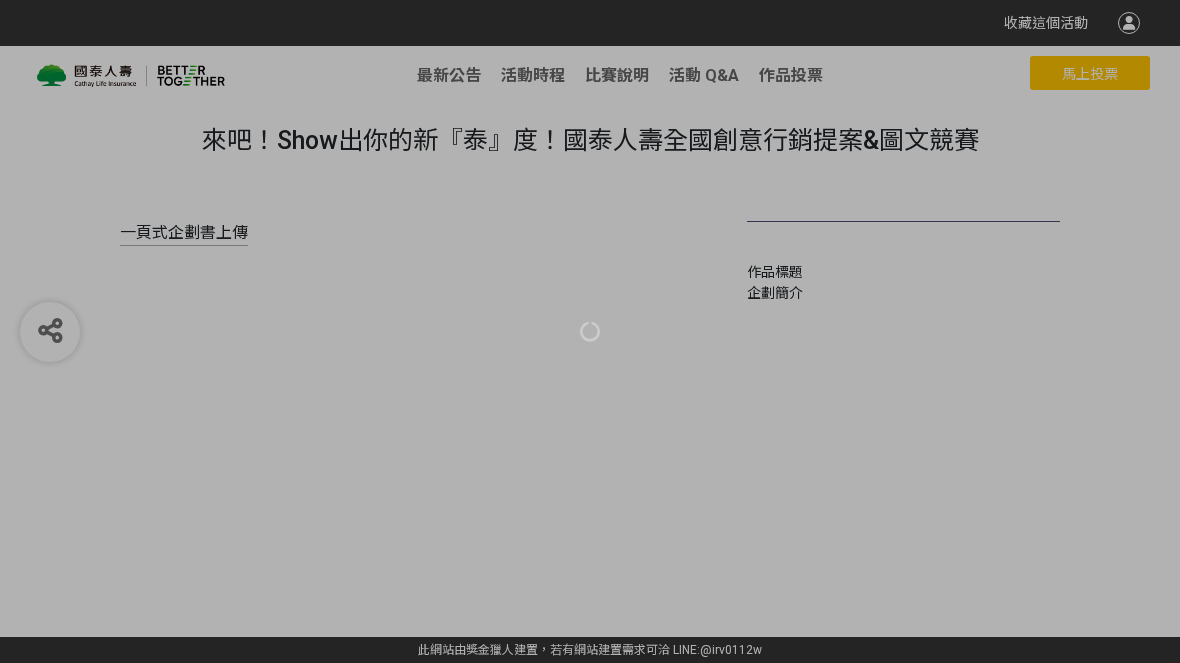 scroll, scrollTop: 0, scrollLeft: 0, axis: both 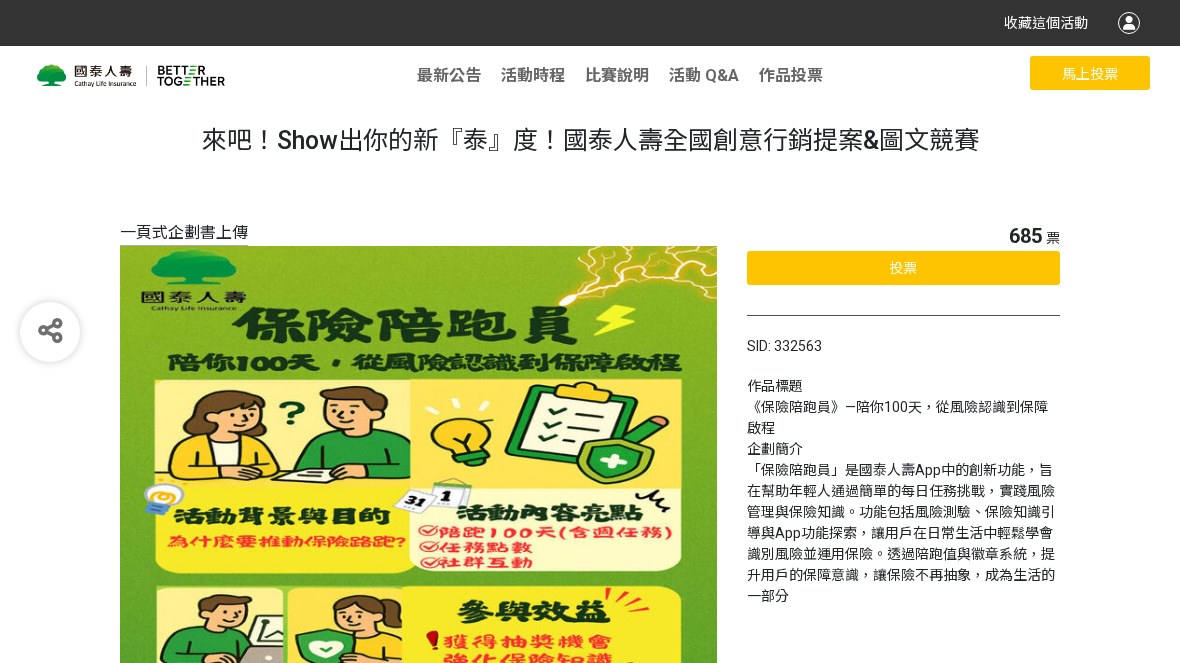 click on "投票" 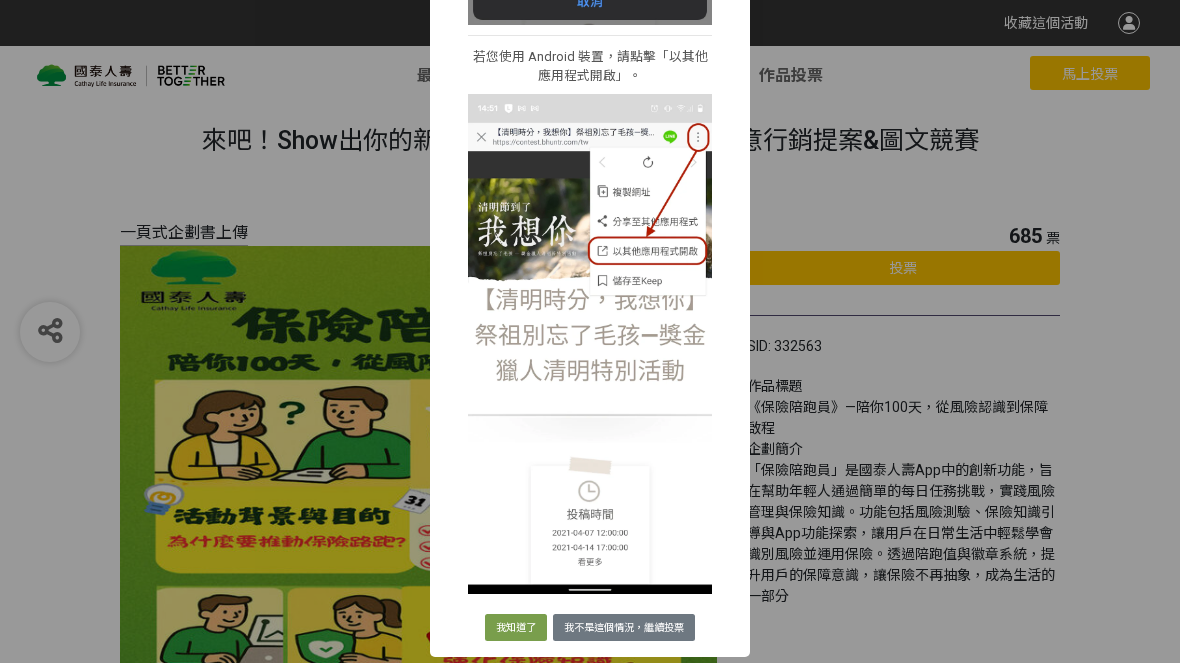 scroll, scrollTop: 714, scrollLeft: 0, axis: vertical 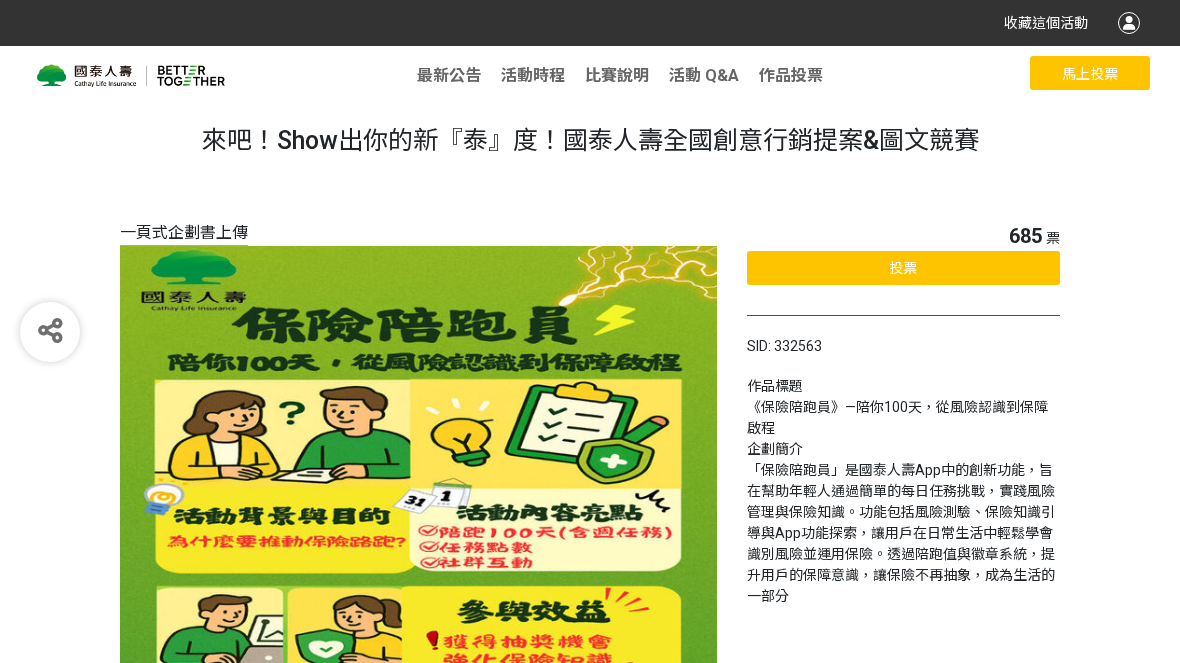 click on "投票" 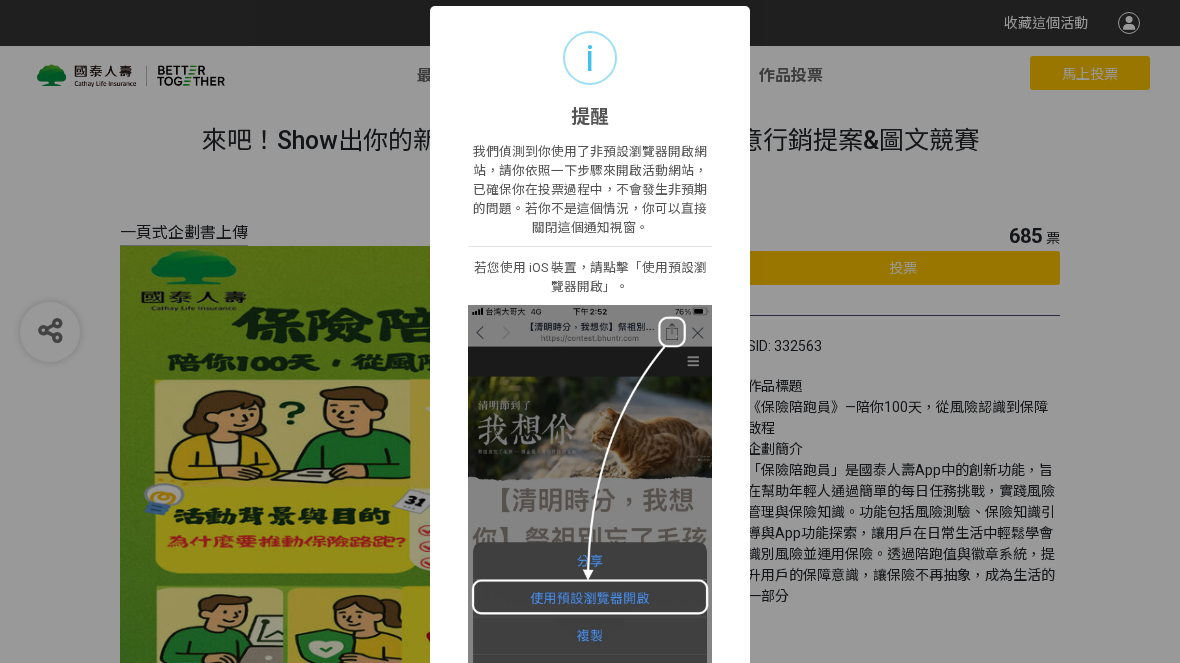 click on "i 提醒 × 我們偵測到你使用了非預設瀏覽器開啟網站，請你依照一下步驟來開啟活動網站，已確保你在投票過程中，不會發生非預期的問題。若你不是這個情況，你可以直接關閉這個通知視窗。 若您使用 iOS 裝置，請點擊「使用預設瀏覽器開啟」。 若您使用 Android 裝置，請點擊「以其他應用程式開啟」。 我知道了 我不是這個情況，繼續投票" at bounding box center [590, 331] 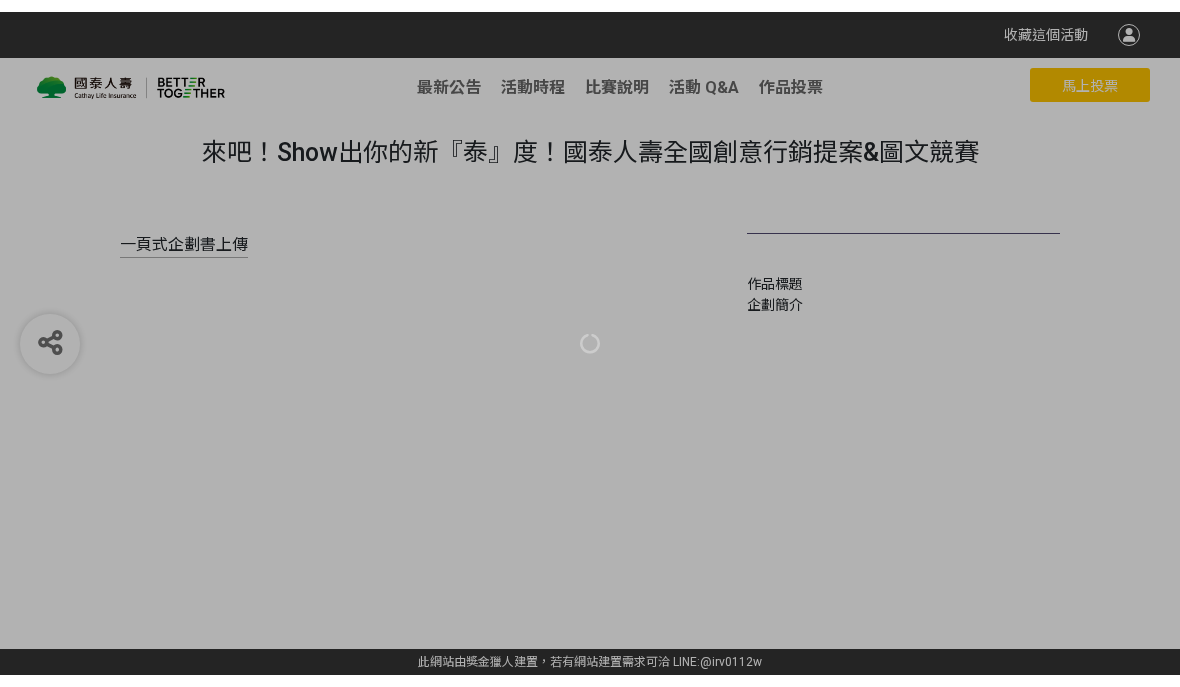 scroll, scrollTop: 0, scrollLeft: 0, axis: both 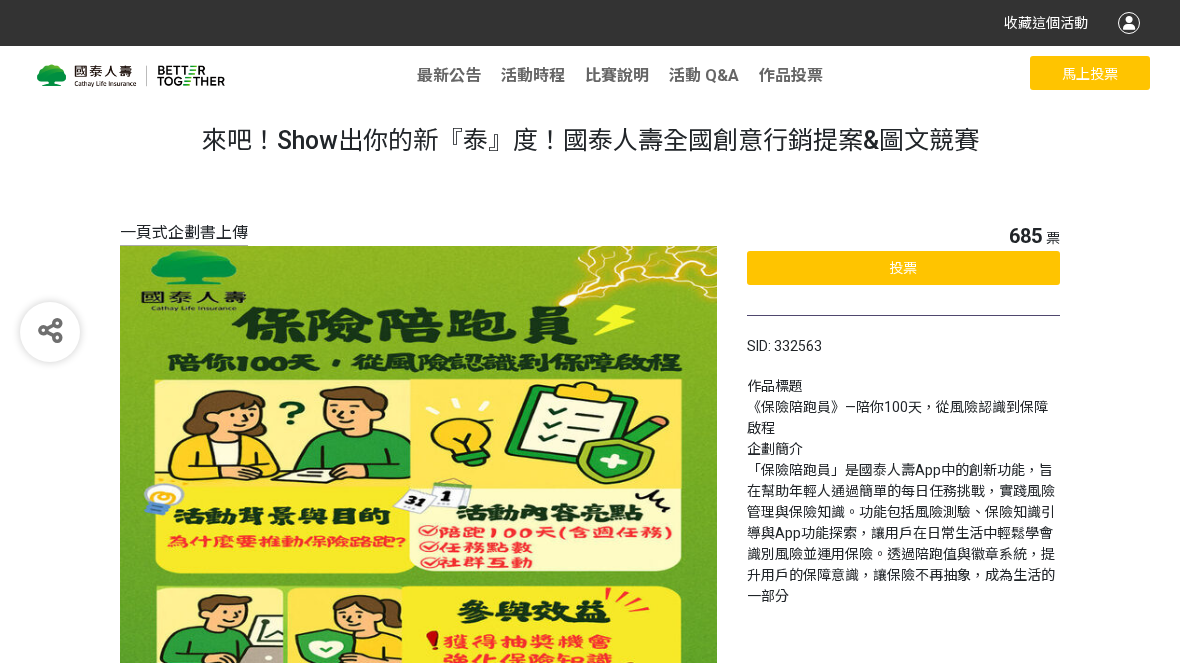 click on "投票" 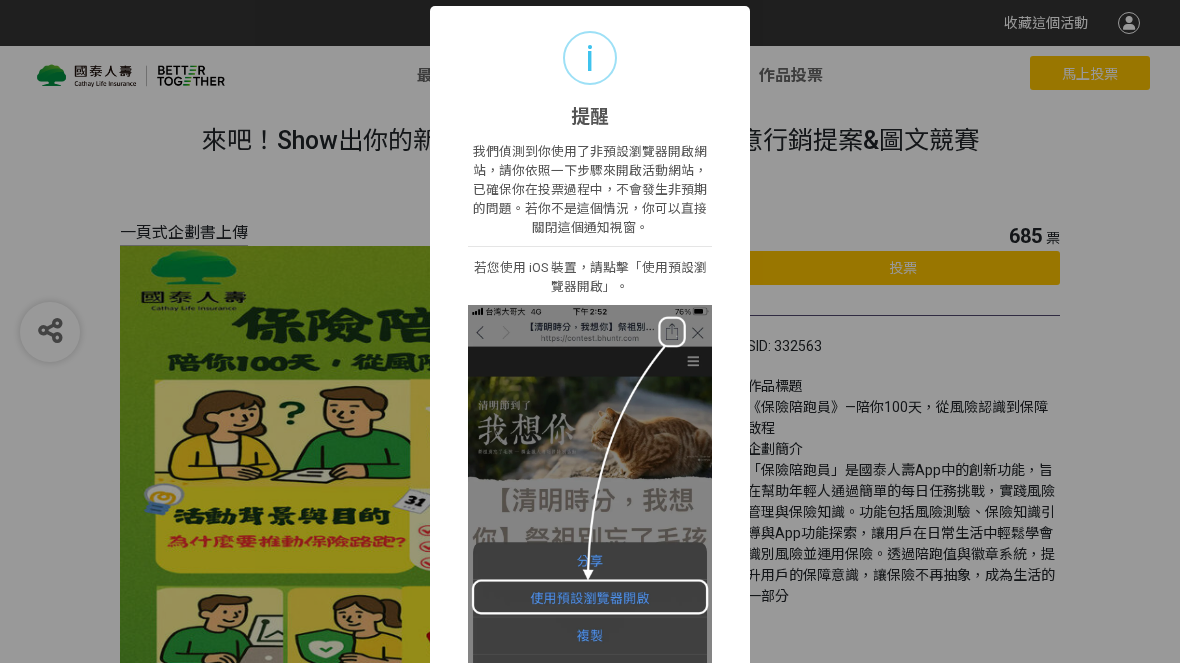 click on "i 提醒 × 我們偵測到你使用了非預設瀏覽器開啟網站，請你依照一下步驟來開啟活動網站，已確保你在投票過程中，不會發生非預期的問題。若你不是這個情況，你可以直接關閉這個通知視窗。 若您使用 iOS 裝置，請點擊「使用預設瀏覽器開啟」。 若您使用 Android 裝置，請點擊「以其他應用程式開啟」。 我知道了 我不是這個情況，繼續投票" at bounding box center (590, 331) 